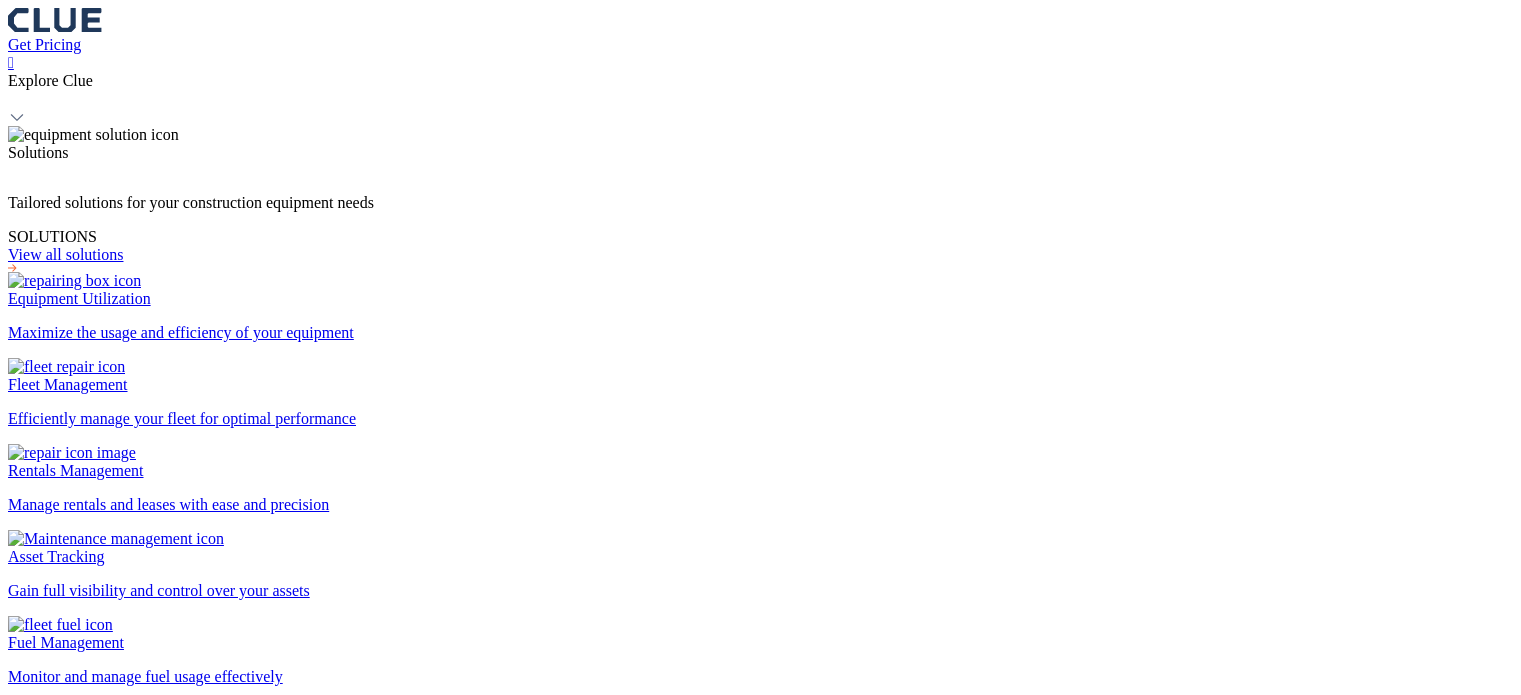 scroll, scrollTop: 0, scrollLeft: 0, axis: both 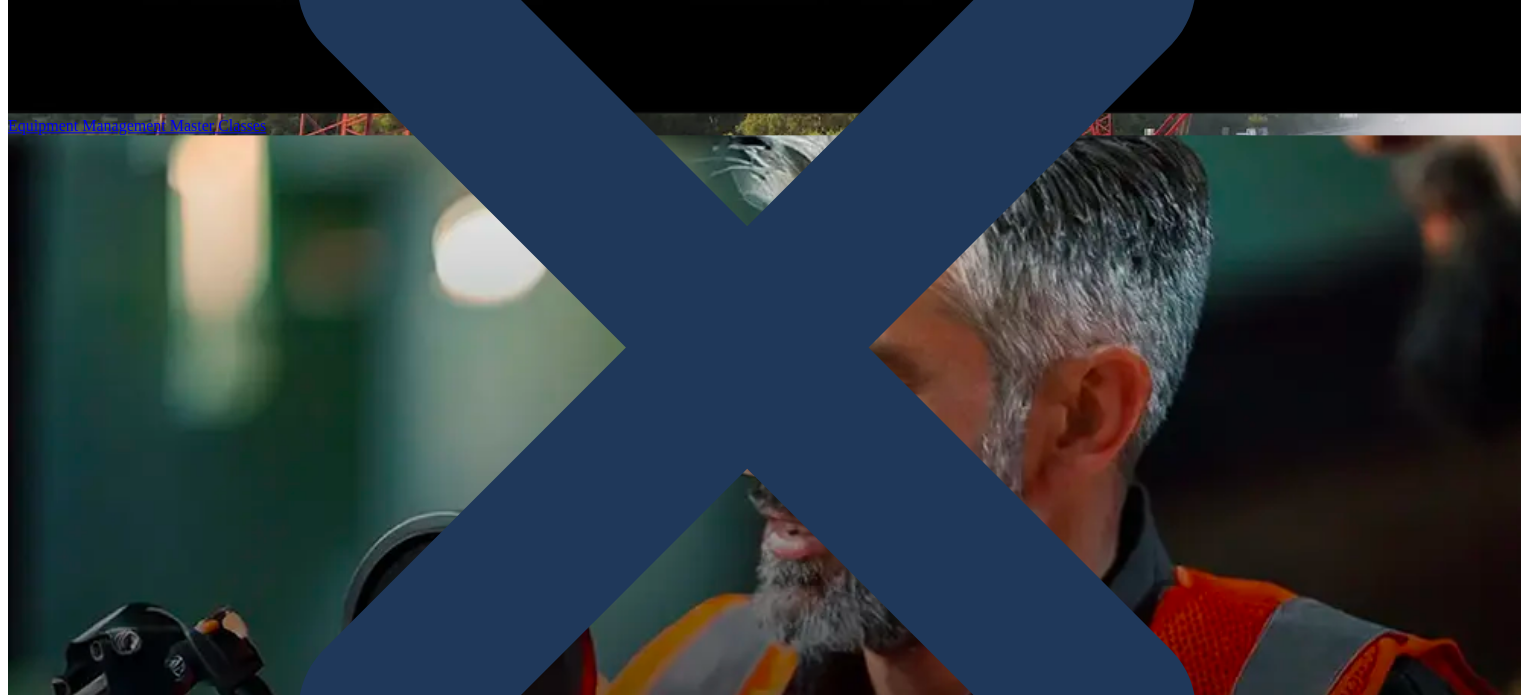 click on "Author Oded Ran Oded Ran, CEO and Co-Founder of Clue since 2019, expertly integrates AI and data tools to revolutionize construction equipment management and maintenance, positioning Clue as a premier software choice in the construction industry. Table of Content ● Construction Material Supply - The Backbone of Economy ● 8 Leading Construction Material Supply Companies in the United States ○ 1. RPM International Inc. ○ Pros ○ Cons ○ 2. Vulcan Materials Company (NYSE: VMC) ○ Vulcan Materials Company  ○ Pros ○ Cons ○ 3. Martin Marietta Materials, Inc.  ○ Pros ○ Cons ○ 4. ABC Supply Co., Inc. ○ Pros ○ Cons ○ 5. Builders FirstSource, Inc. ○ Pros ○ Cons ○ 6. Defeo Materials  ○ Pros ○ Cons ○ 7. 84 Lumber Company Building Materials Supplier ○ Pros ○ Cons ○ 8. White Cap Supply Holdings, LLC  ○ Pros ○ Cons ● Final Thoughts ● FAQs ○ What is supply chain of construction materials? ○ Who are the largest US building materials manufacturers? ○ .  ‍ ‍ ‍" at bounding box center [760, 7649] 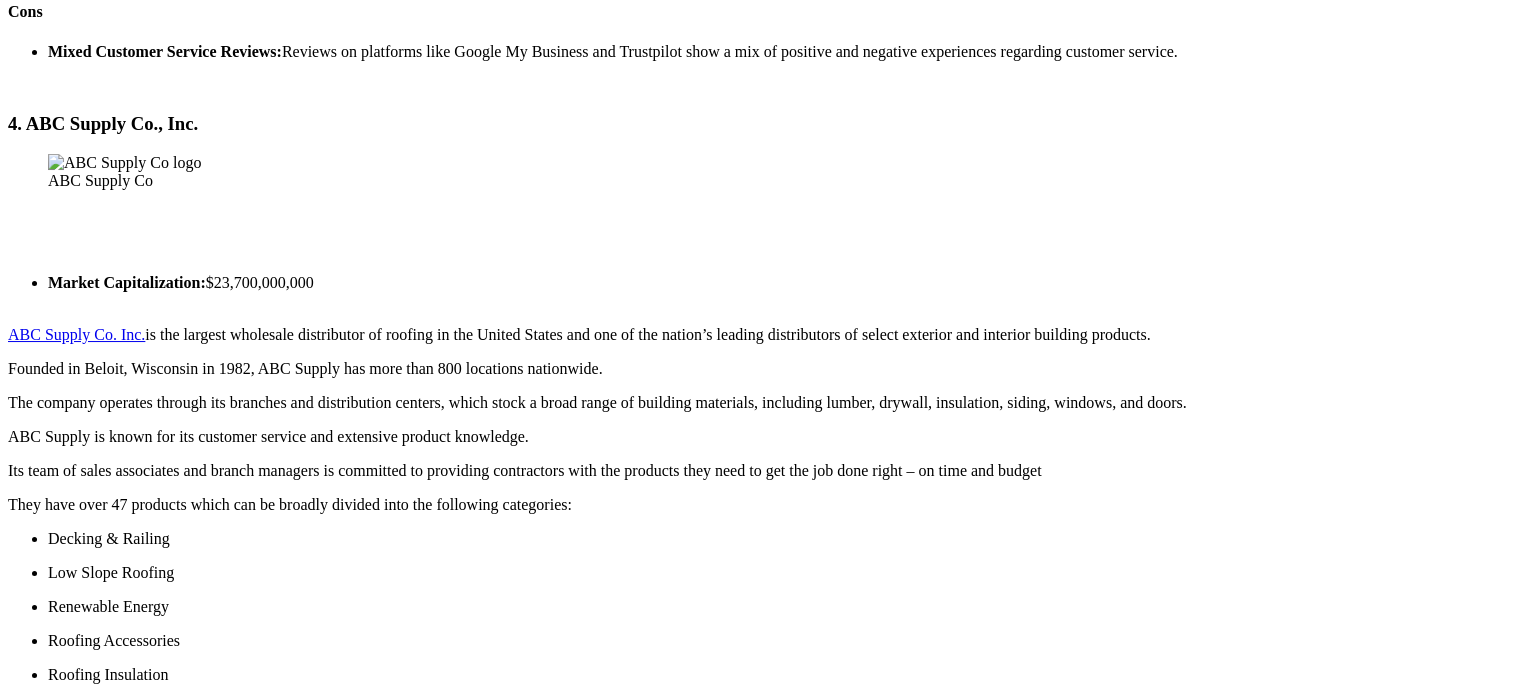 scroll, scrollTop: 9047, scrollLeft: 0, axis: vertical 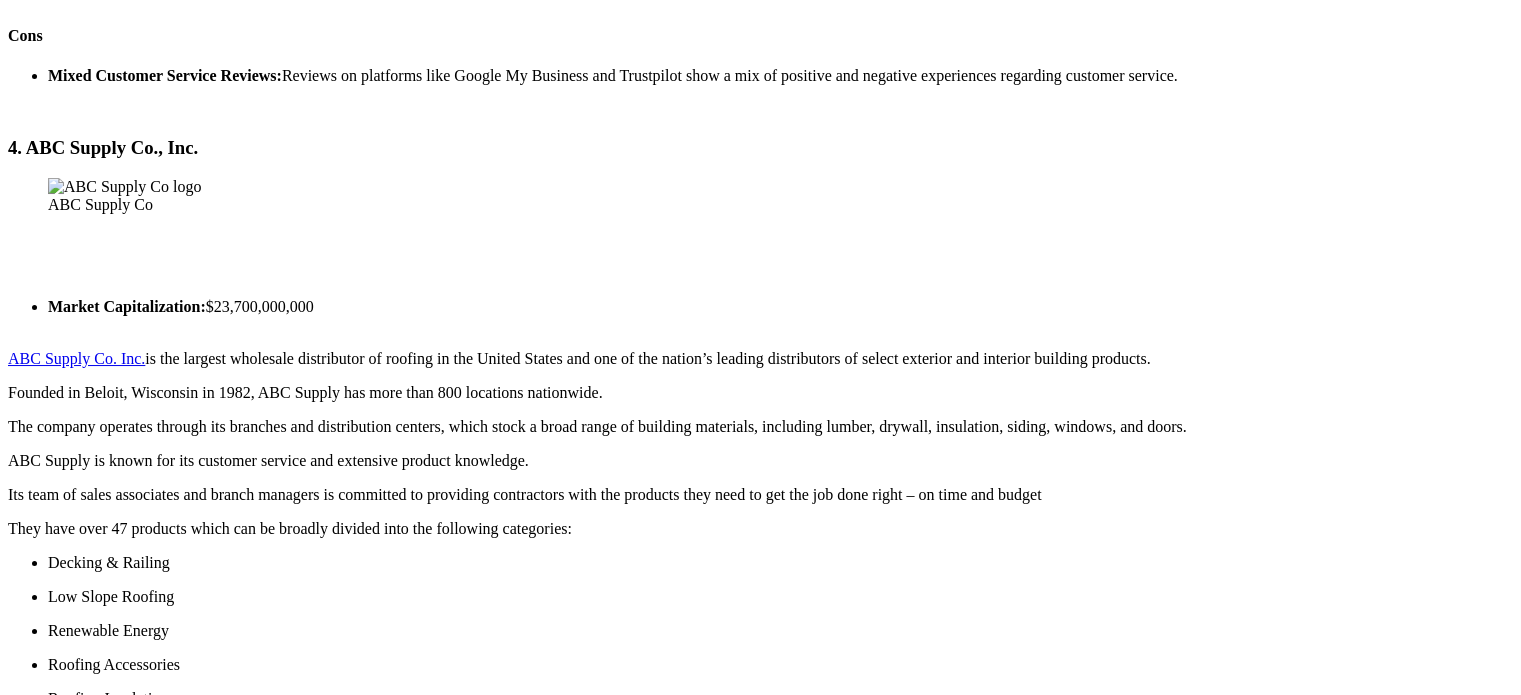 drag, startPoint x: 769, startPoint y: 531, endPoint x: 484, endPoint y: 539, distance: 285.11224 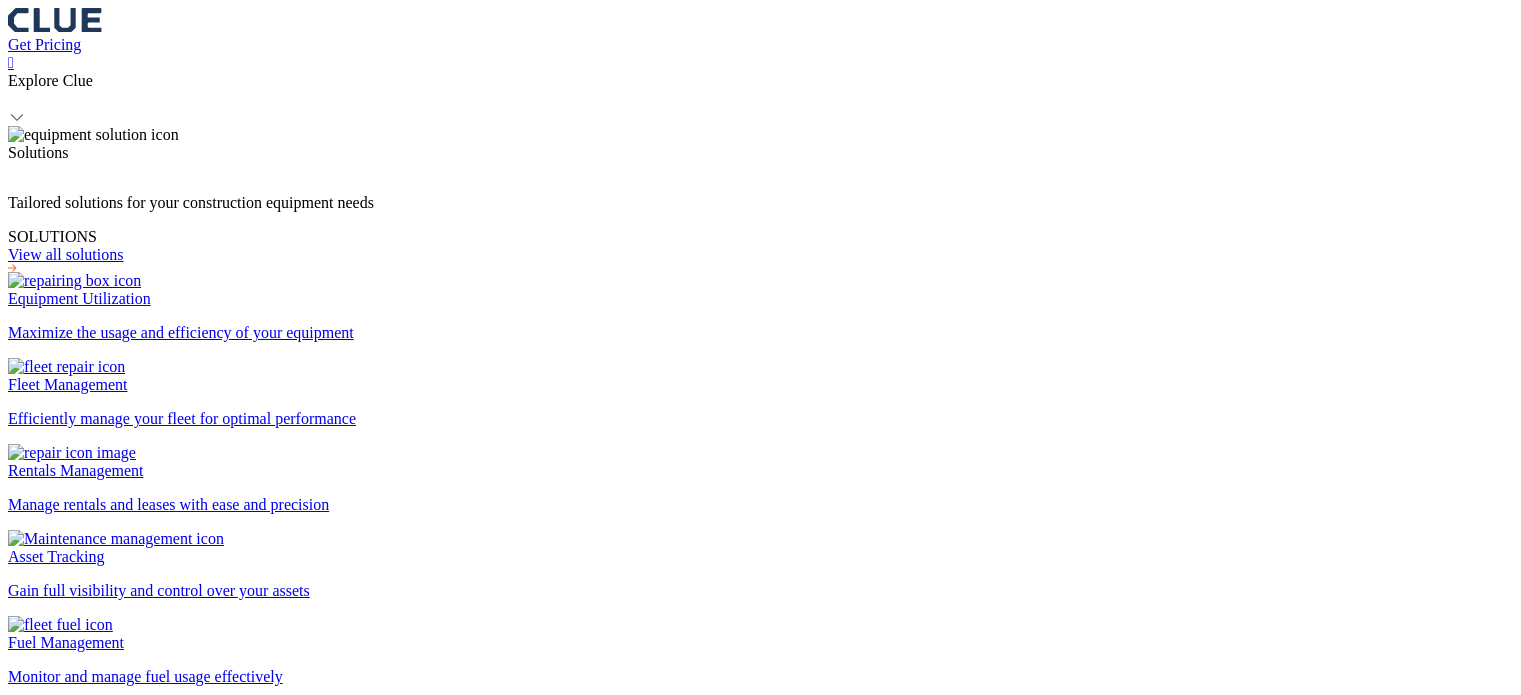 scroll, scrollTop: 0, scrollLeft: 0, axis: both 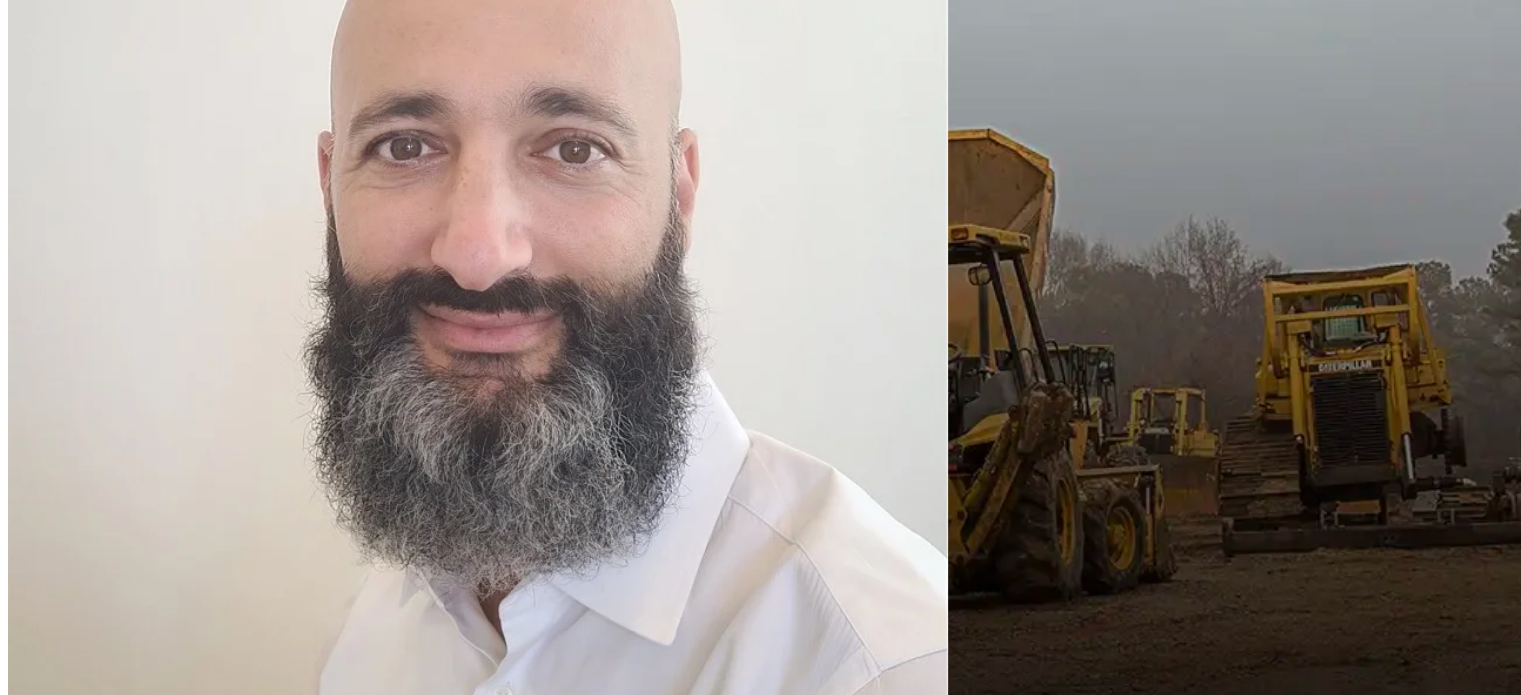 drag, startPoint x: 953, startPoint y: 424, endPoint x: 480, endPoint y: 423, distance: 473.00107 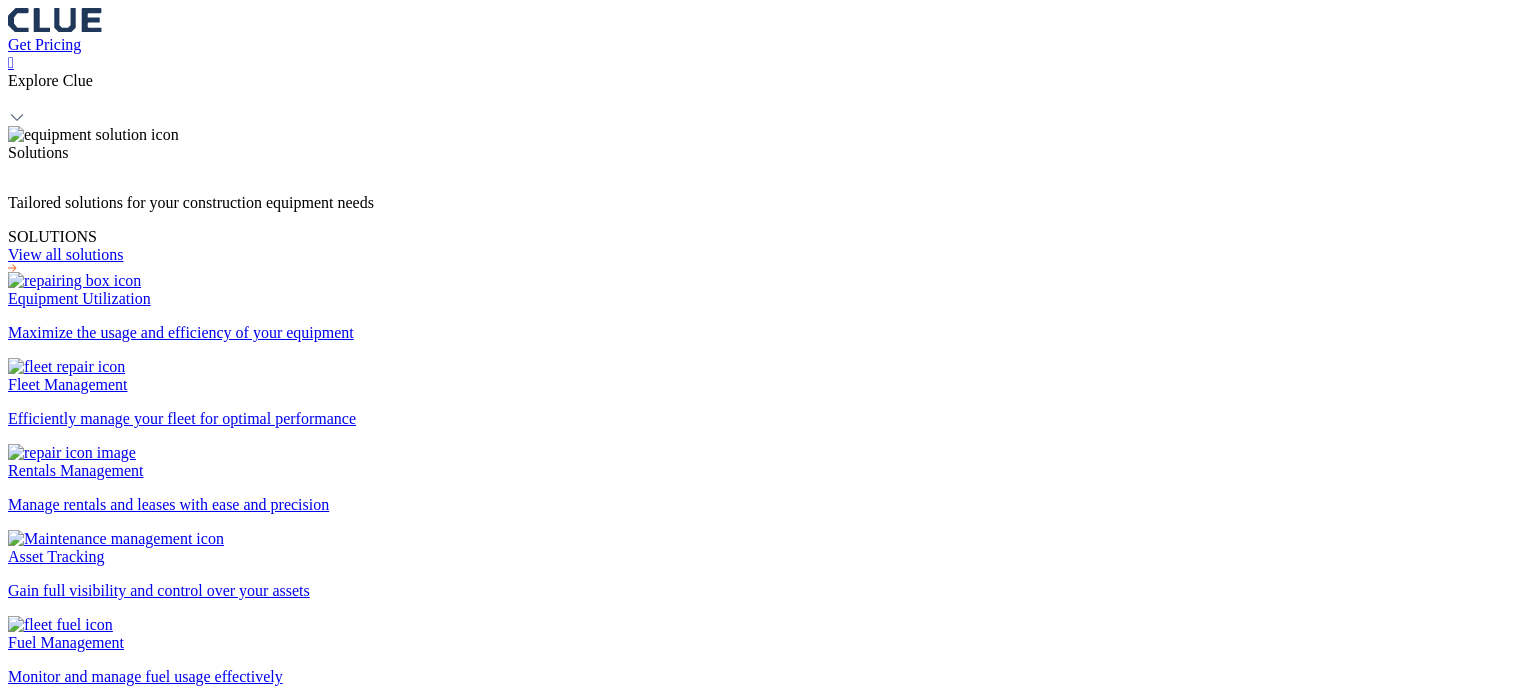 scroll, scrollTop: 0, scrollLeft: 0, axis: both 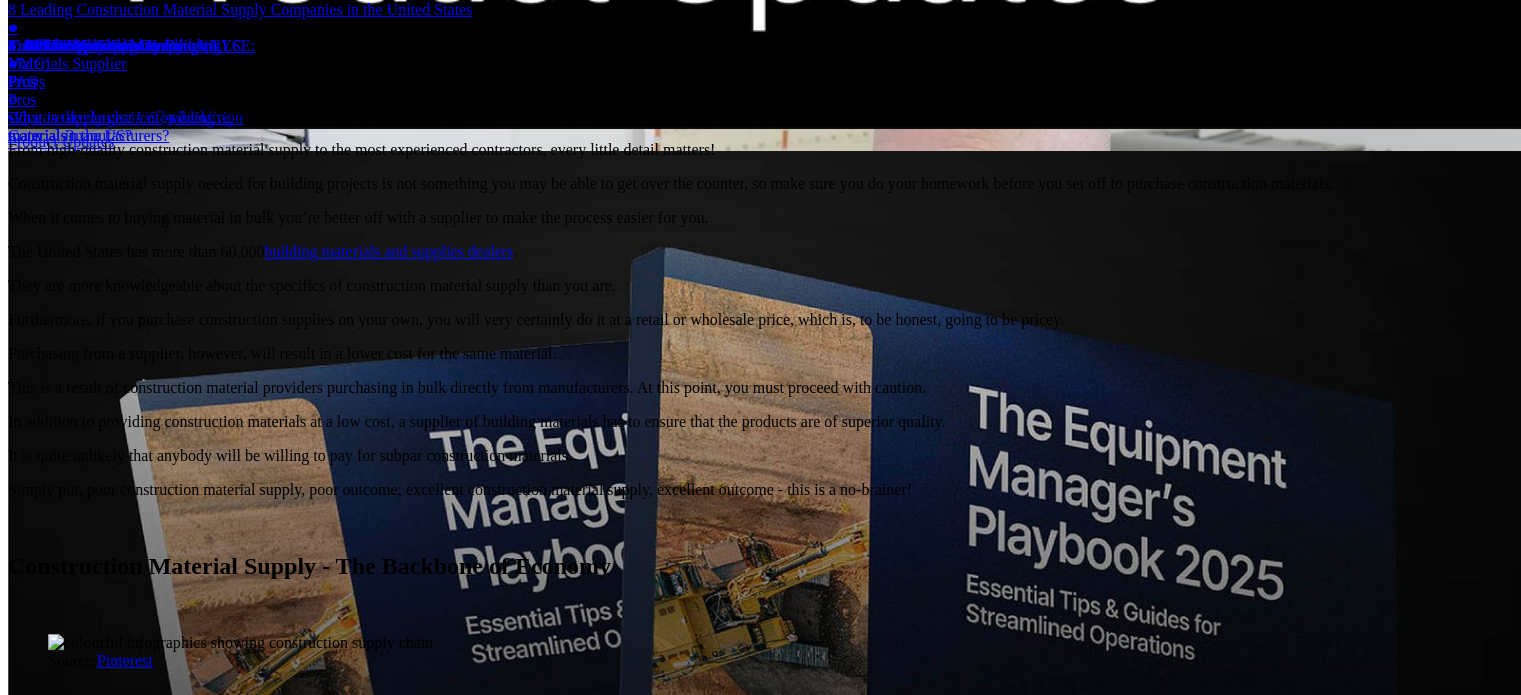 drag, startPoint x: 828, startPoint y: 368, endPoint x: 488, endPoint y: 357, distance: 340.1779 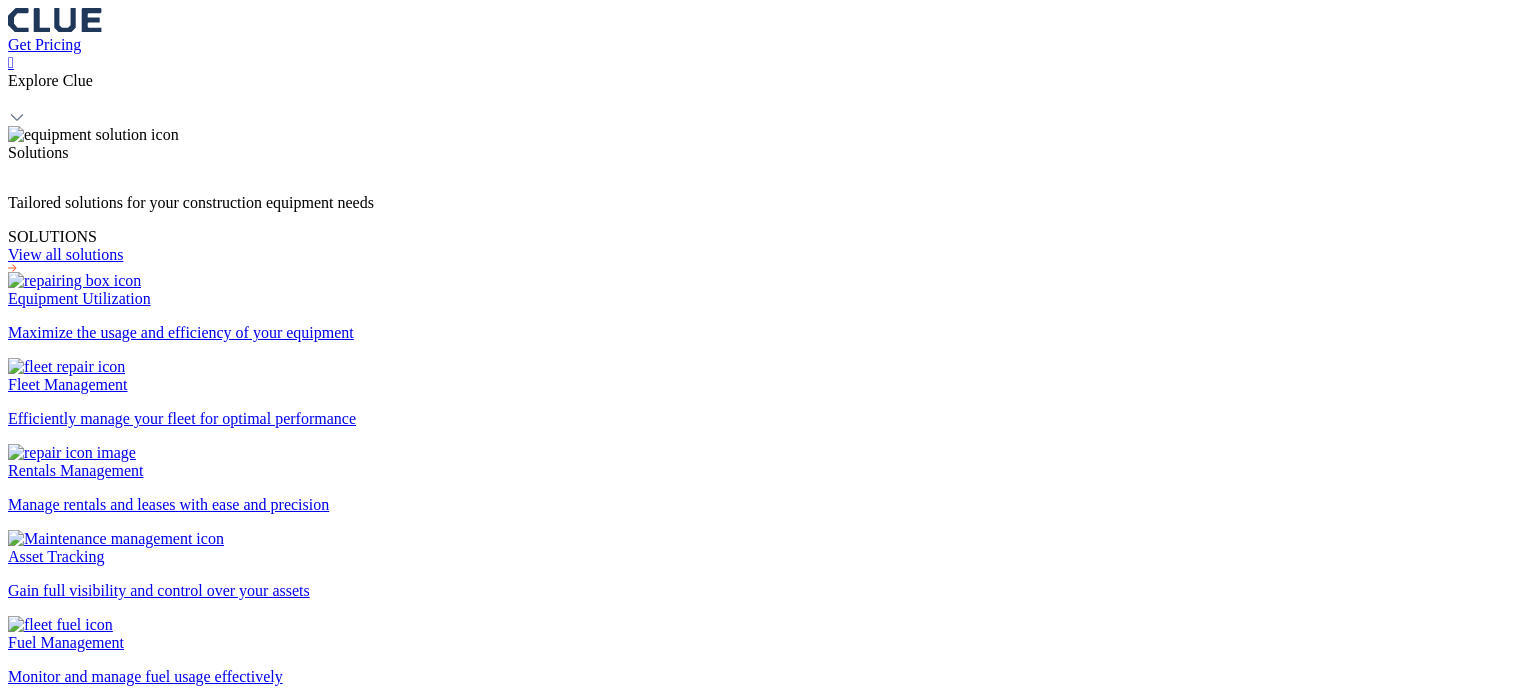 scroll, scrollTop: 0, scrollLeft: 0, axis: both 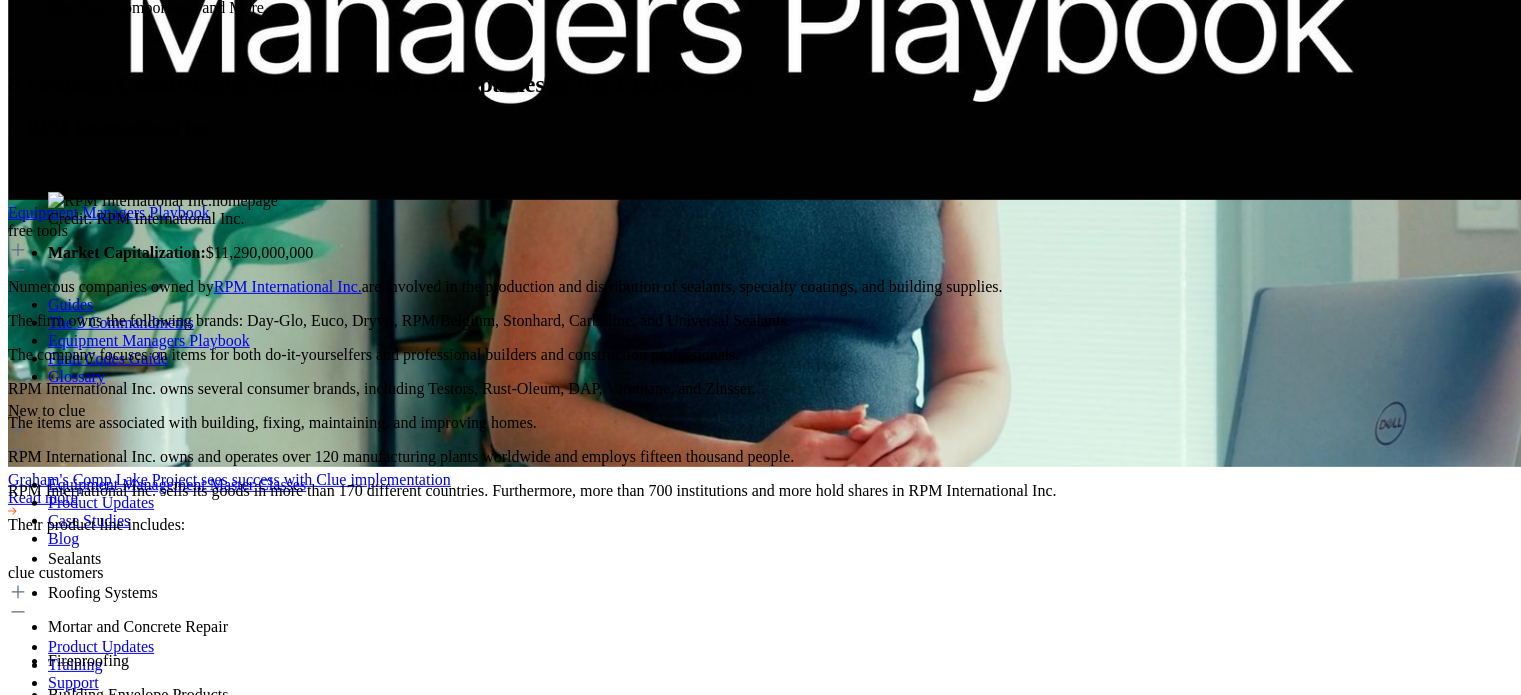 click on "4. ABC Supply Co., Inc." at bounding box center [760, 3123] 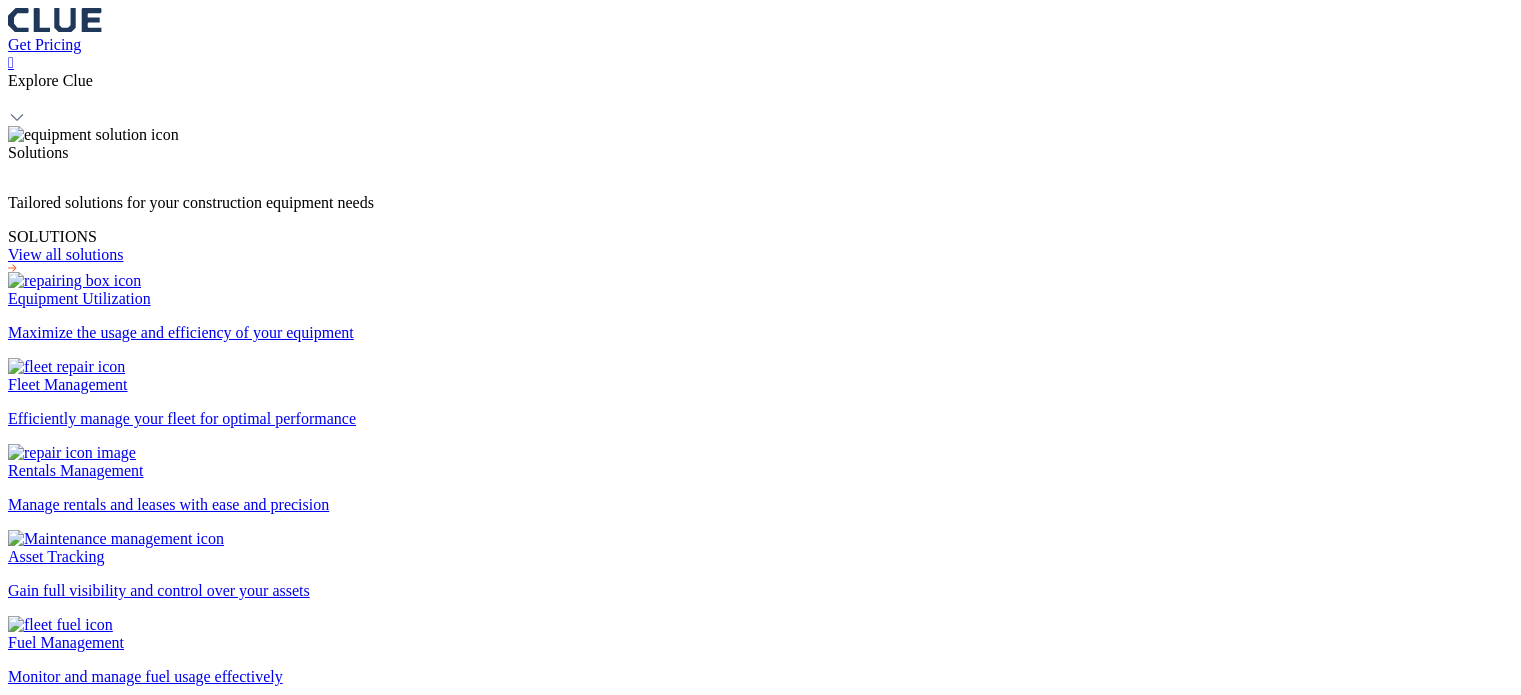 scroll, scrollTop: 0, scrollLeft: 0, axis: both 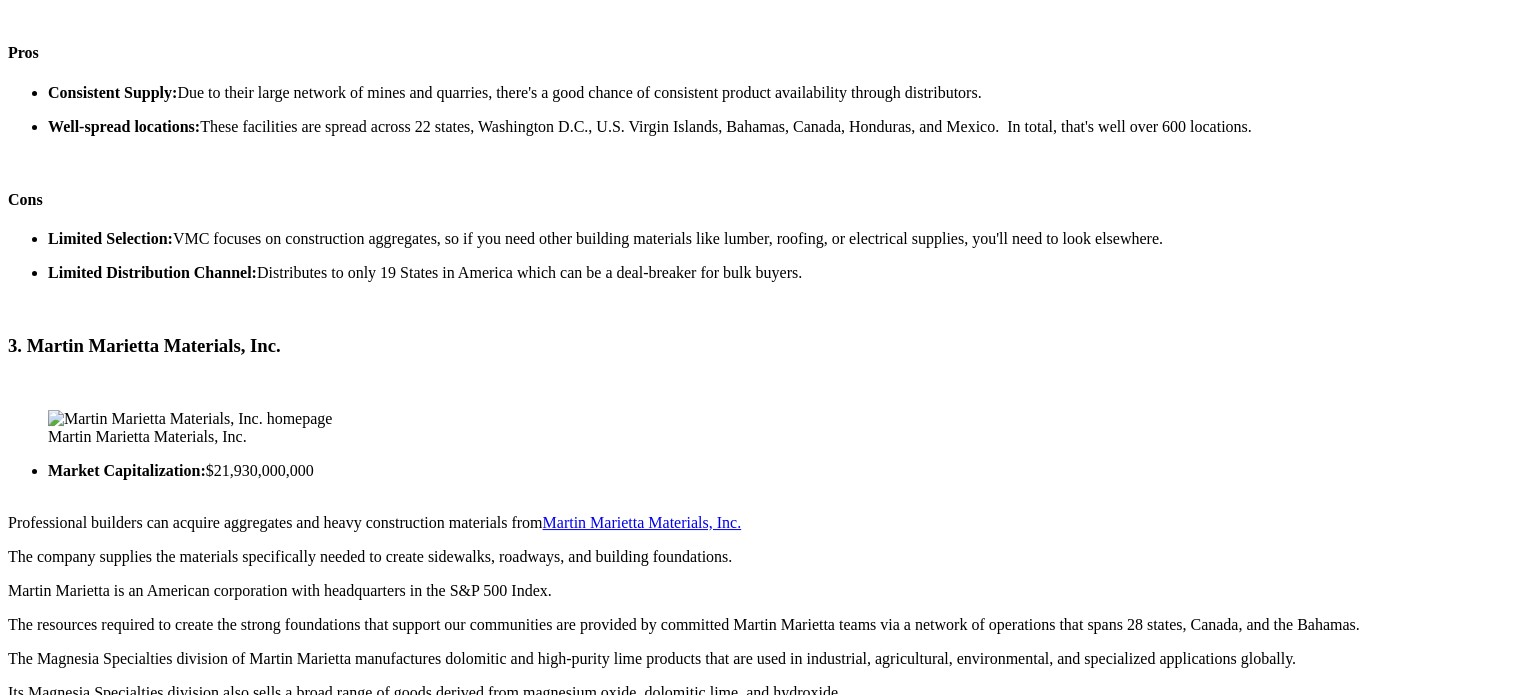 click on "5. Builders FirstSource, Inc." at bounding box center [760, 2315] 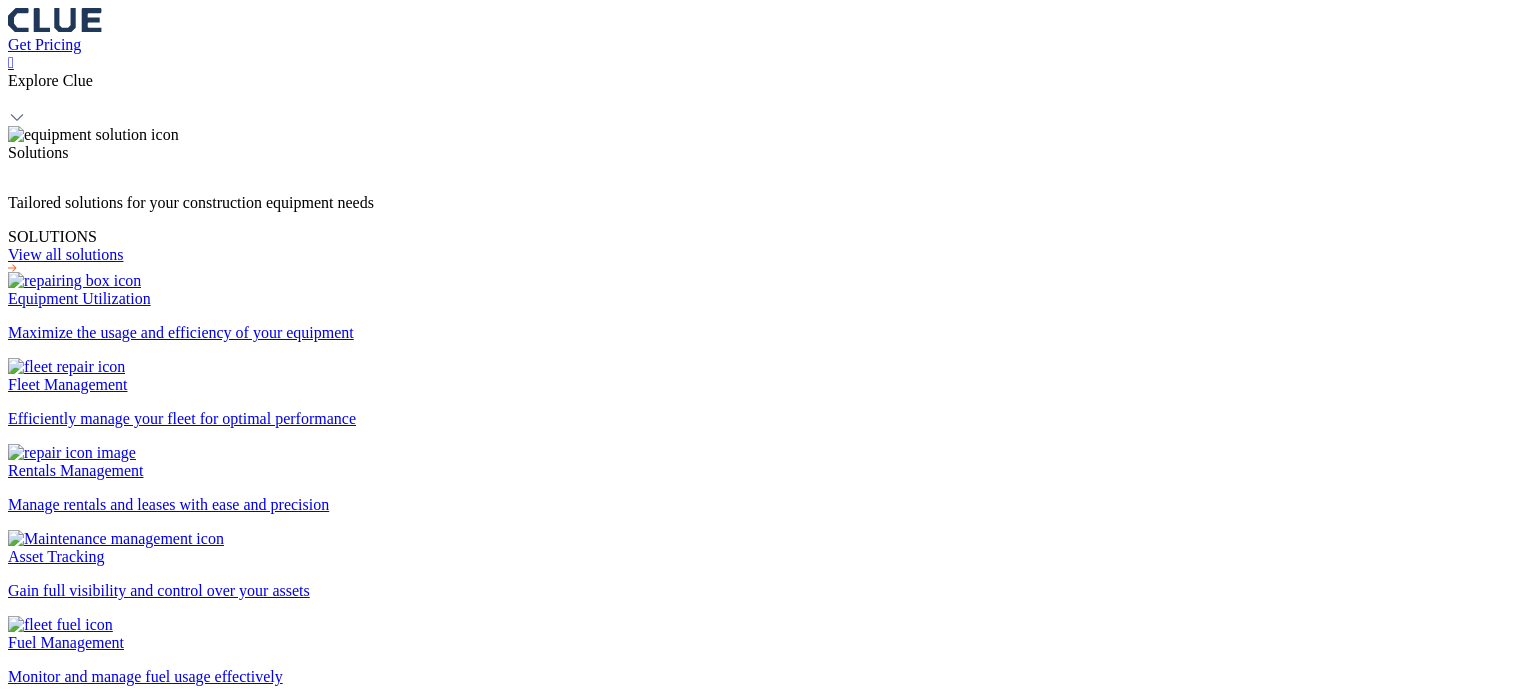scroll, scrollTop: 0, scrollLeft: 0, axis: both 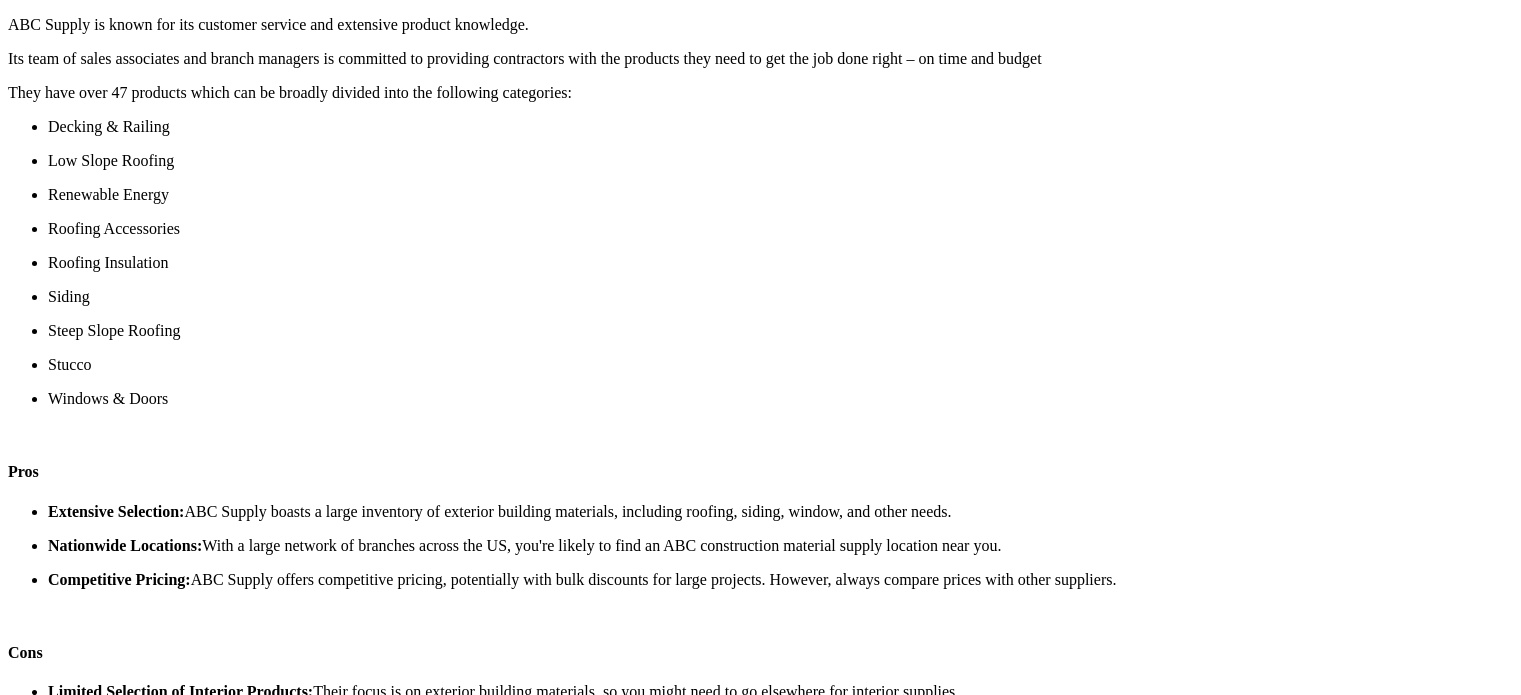 drag, startPoint x: 660, startPoint y: 214, endPoint x: 478, endPoint y: 222, distance: 182.17574 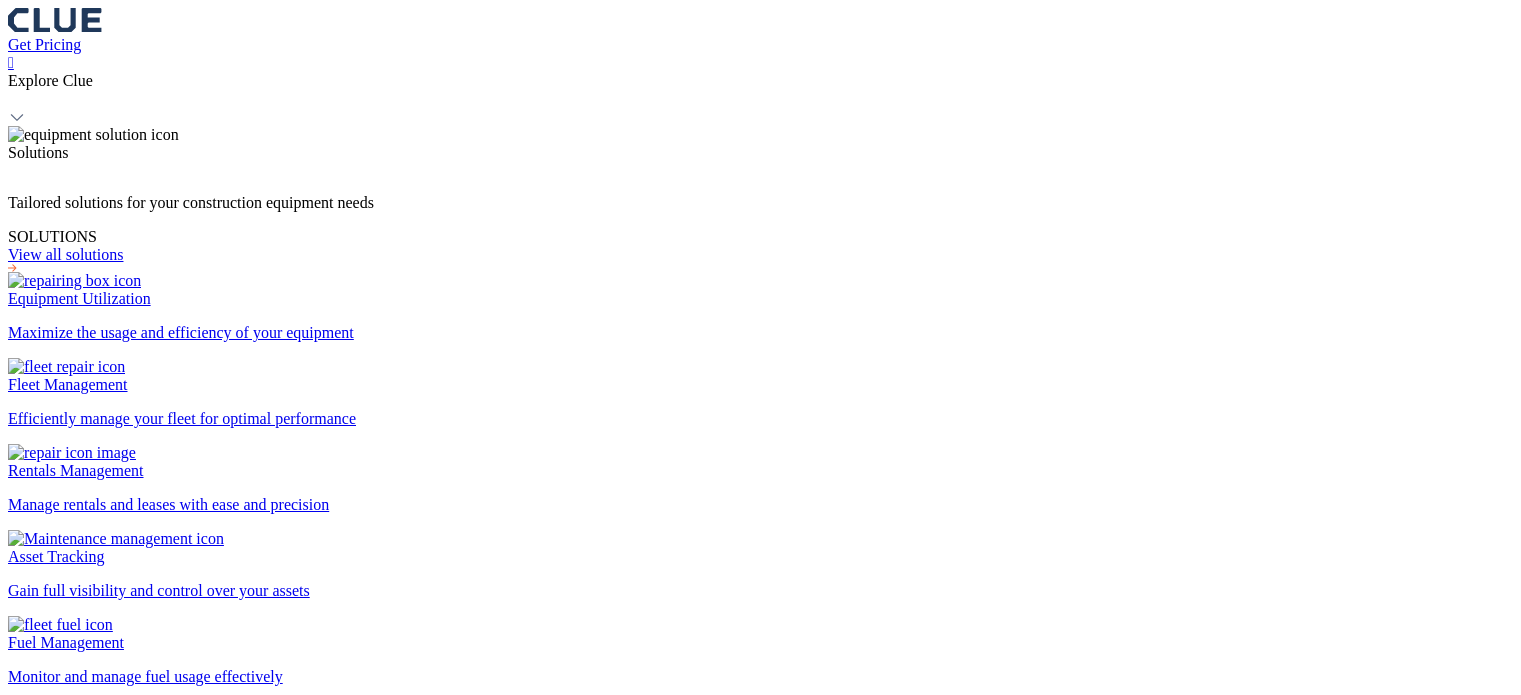 scroll, scrollTop: 0, scrollLeft: 0, axis: both 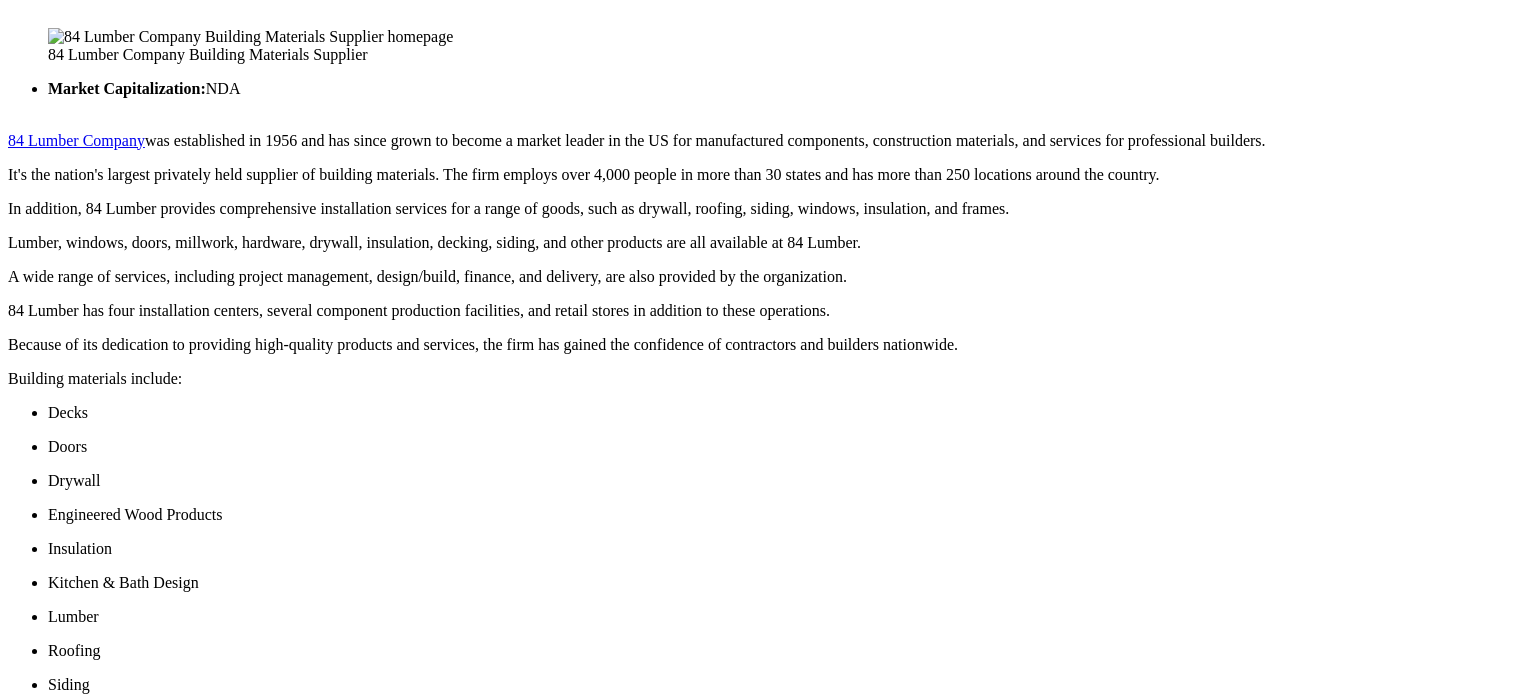 drag, startPoint x: 1034, startPoint y: 570, endPoint x: 472, endPoint y: 552, distance: 562.2882 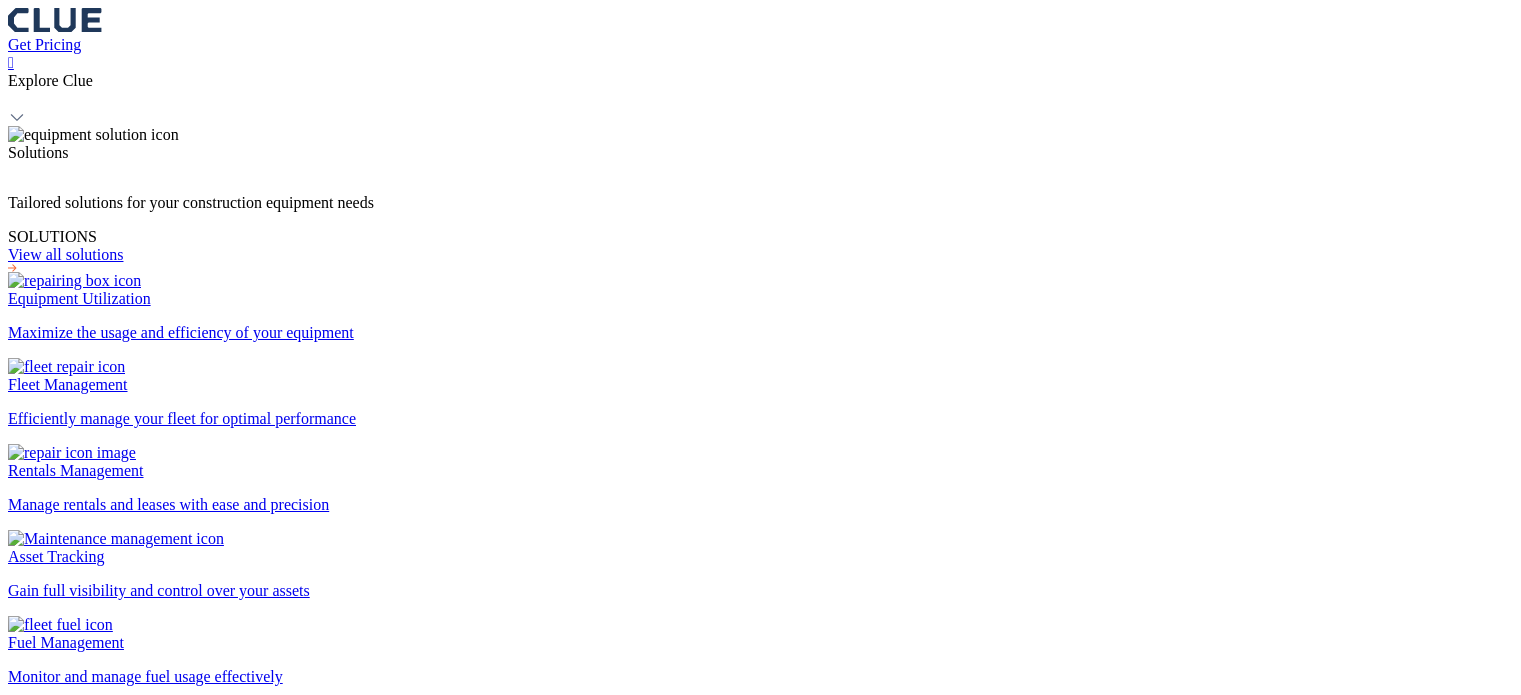 scroll, scrollTop: 0, scrollLeft: 0, axis: both 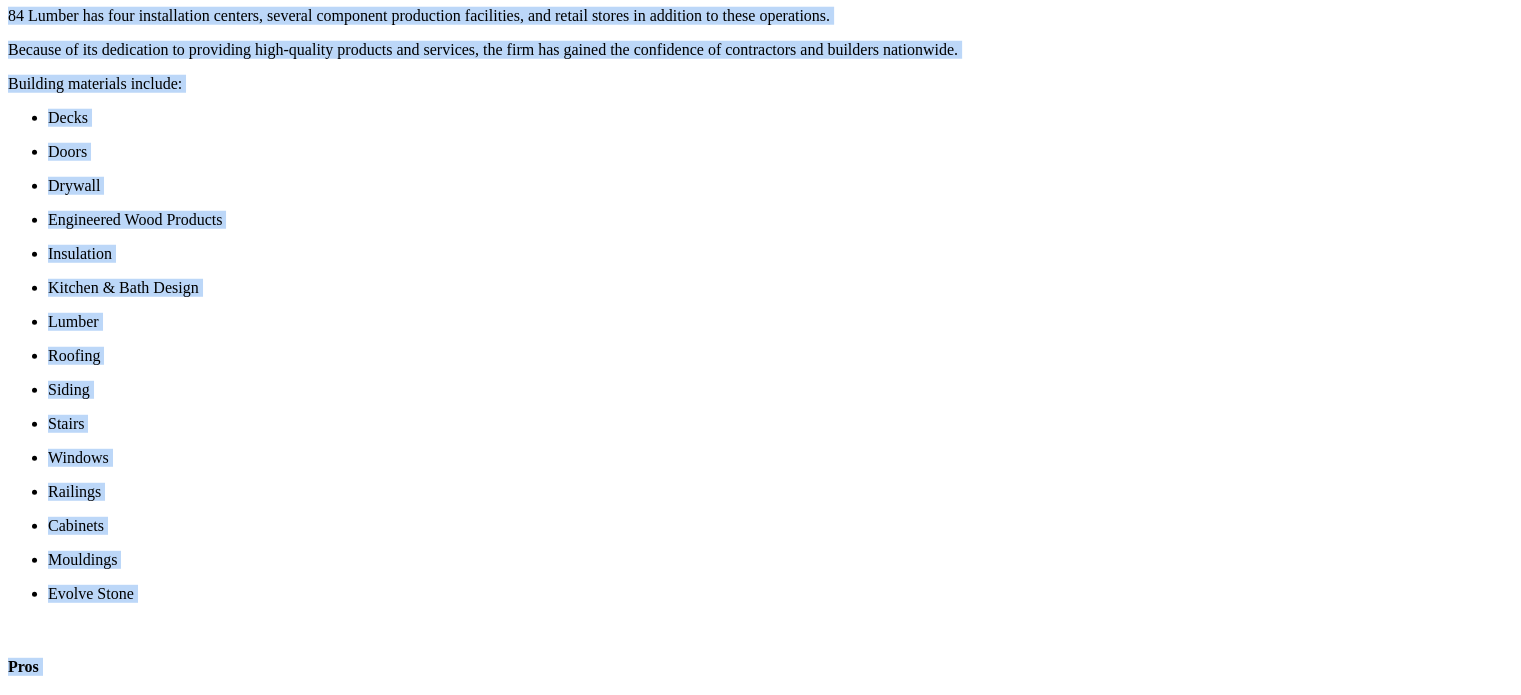 drag, startPoint x: 852, startPoint y: 260, endPoint x: 484, endPoint y: 263, distance: 368.01224 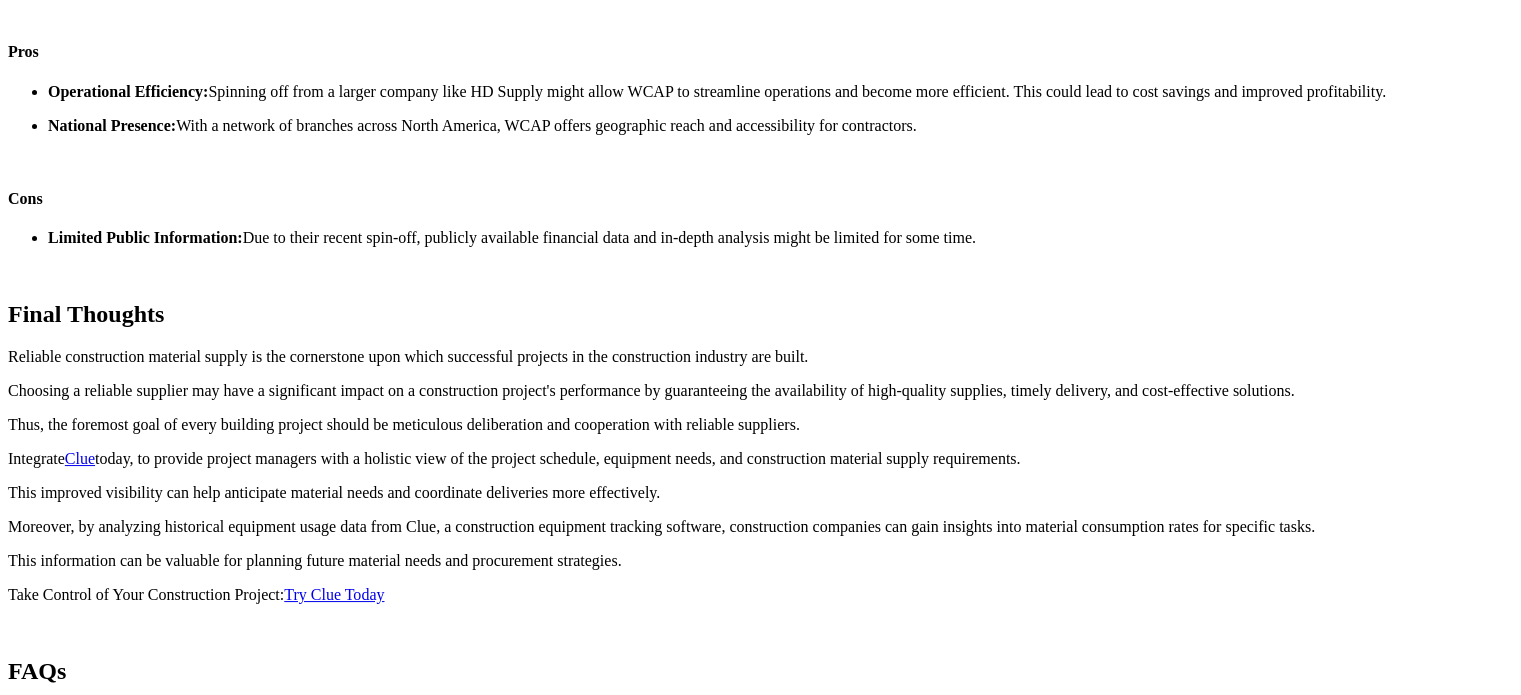 scroll, scrollTop: 15171, scrollLeft: 0, axis: vertical 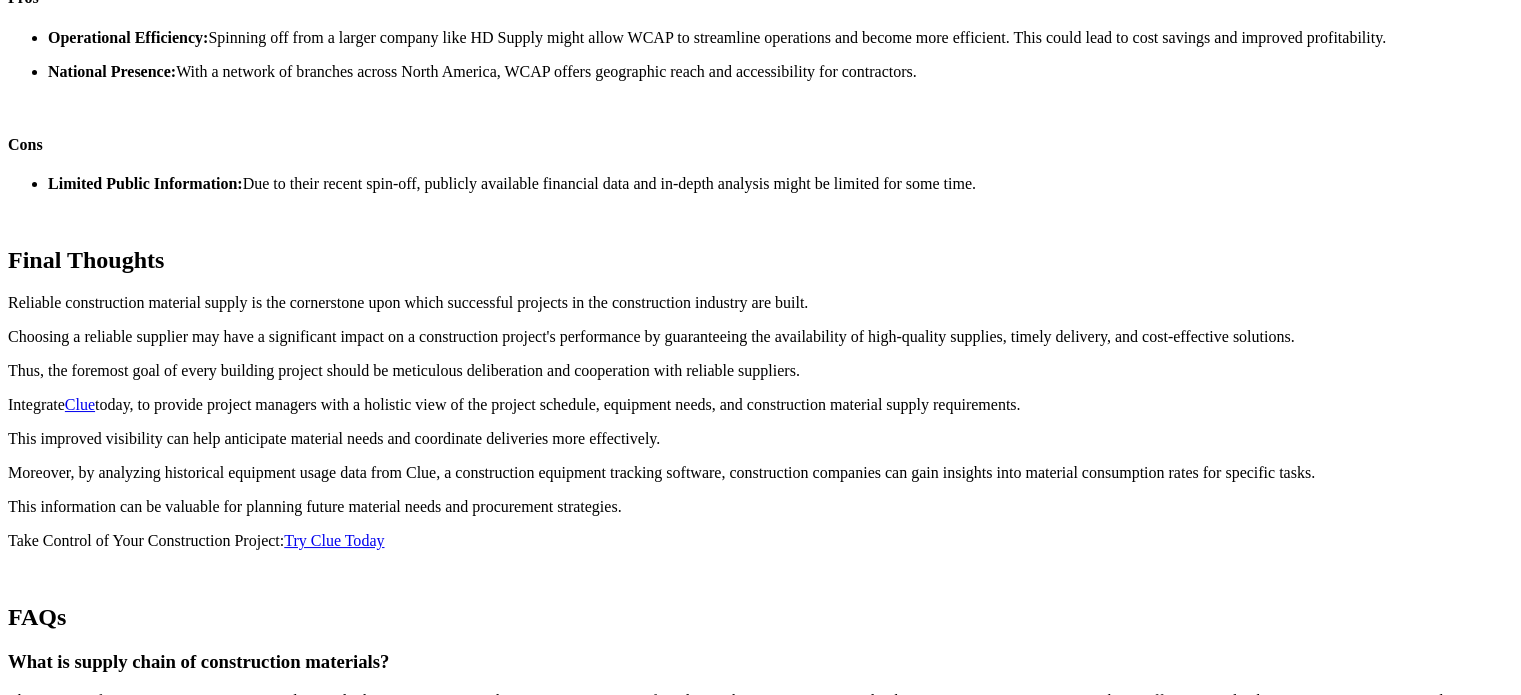 drag, startPoint x: 852, startPoint y: 352, endPoint x: 485, endPoint y: 337, distance: 367.3064 